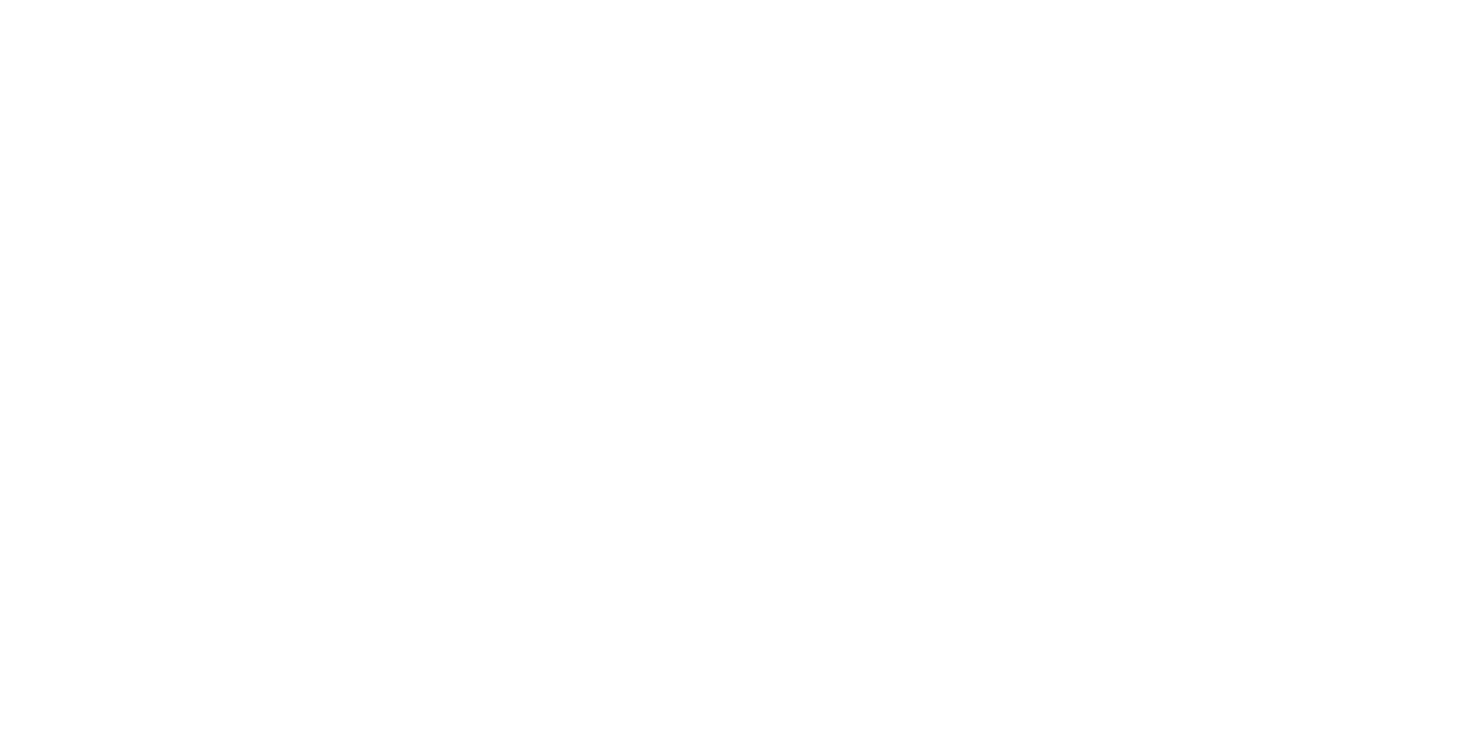 scroll, scrollTop: 0, scrollLeft: 0, axis: both 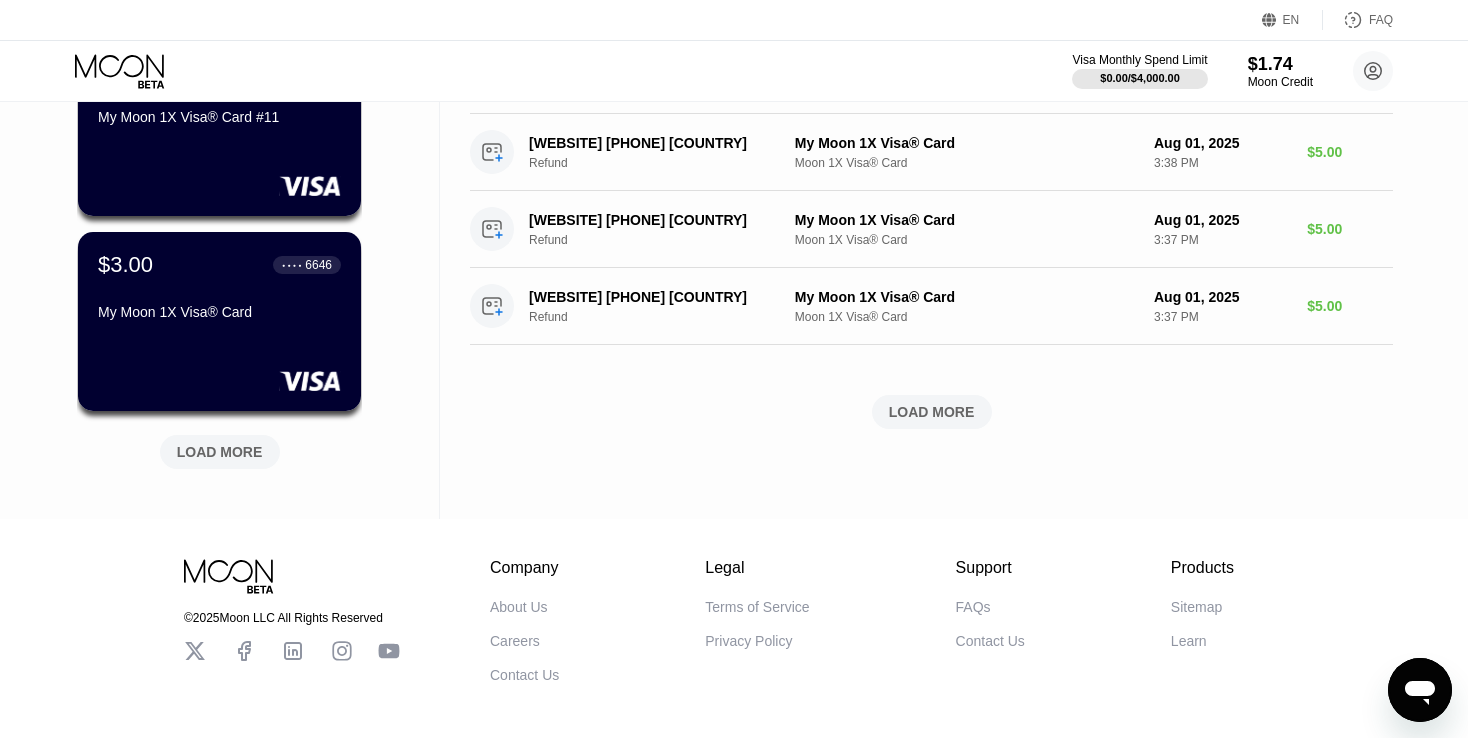 click on "LOAD MORE" at bounding box center (220, 452) 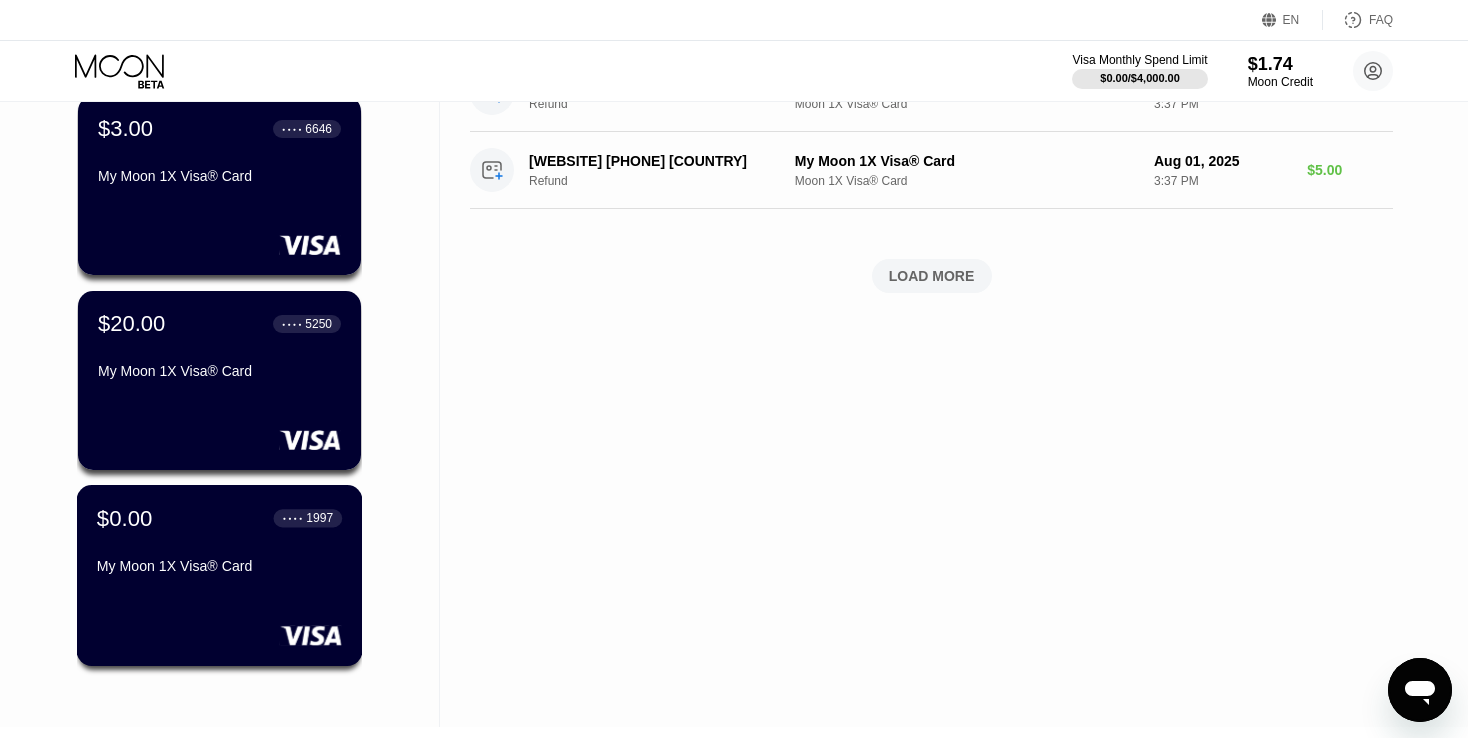 scroll, scrollTop: 931, scrollLeft: 0, axis: vertical 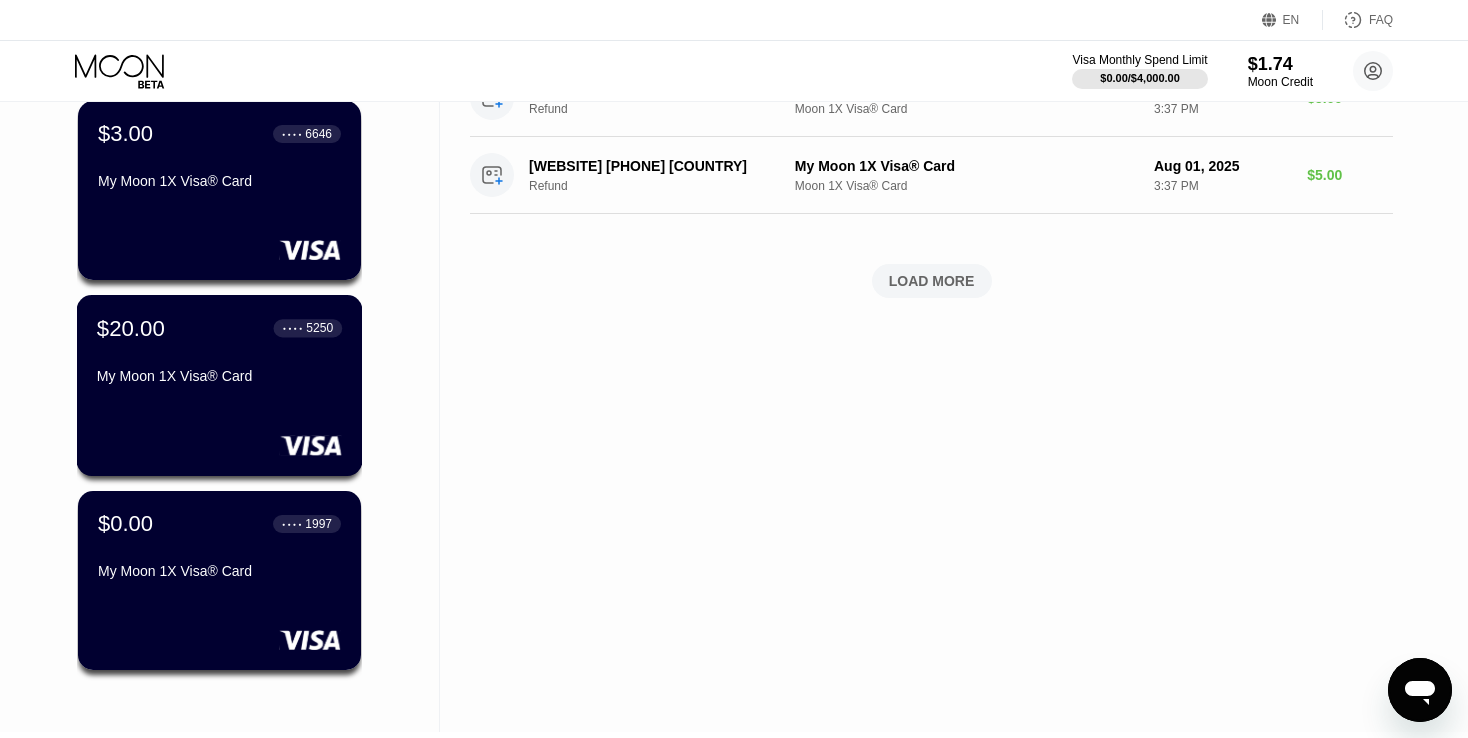 click on "$20.00 ● ● ● ● 5250 My Moon 1X Visa® Card" at bounding box center [219, 353] 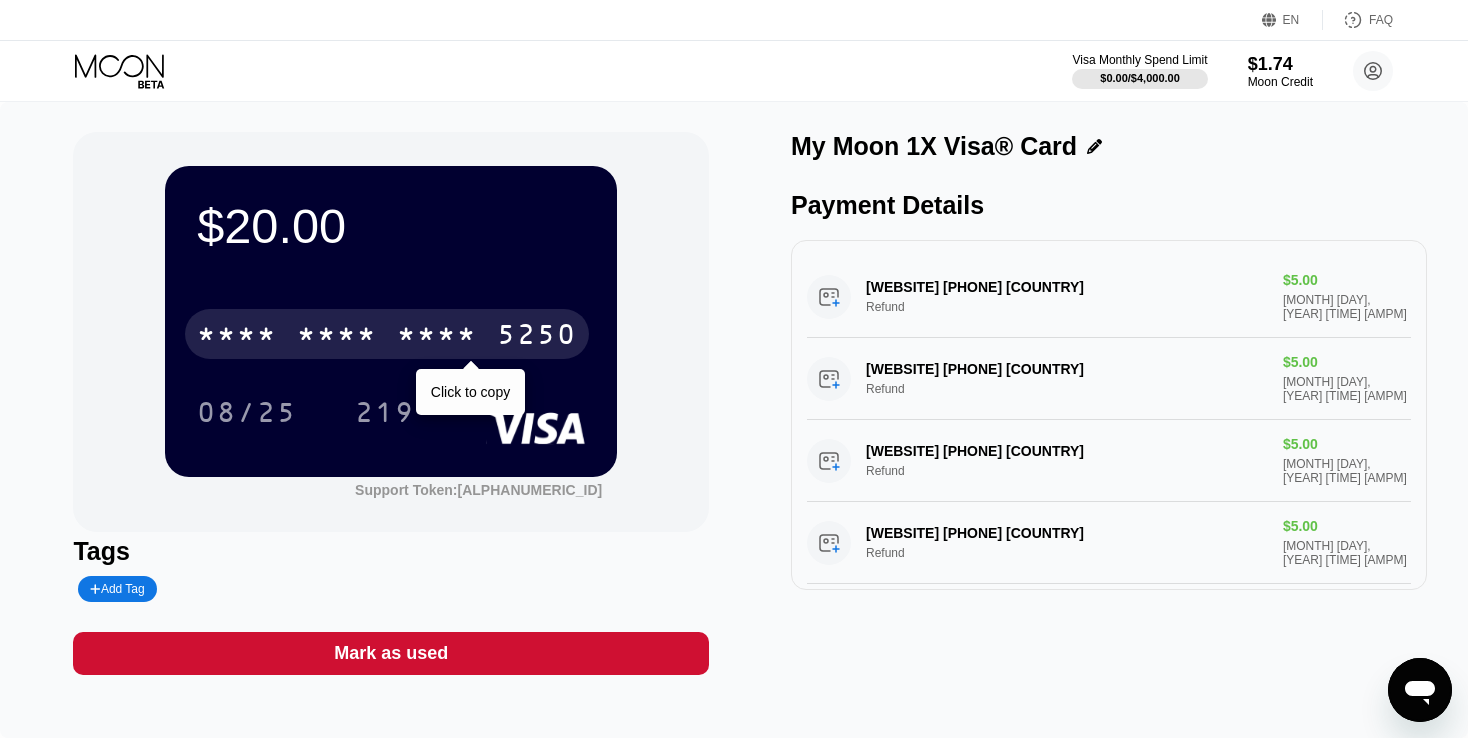 click on "* * * *" at bounding box center (437, 337) 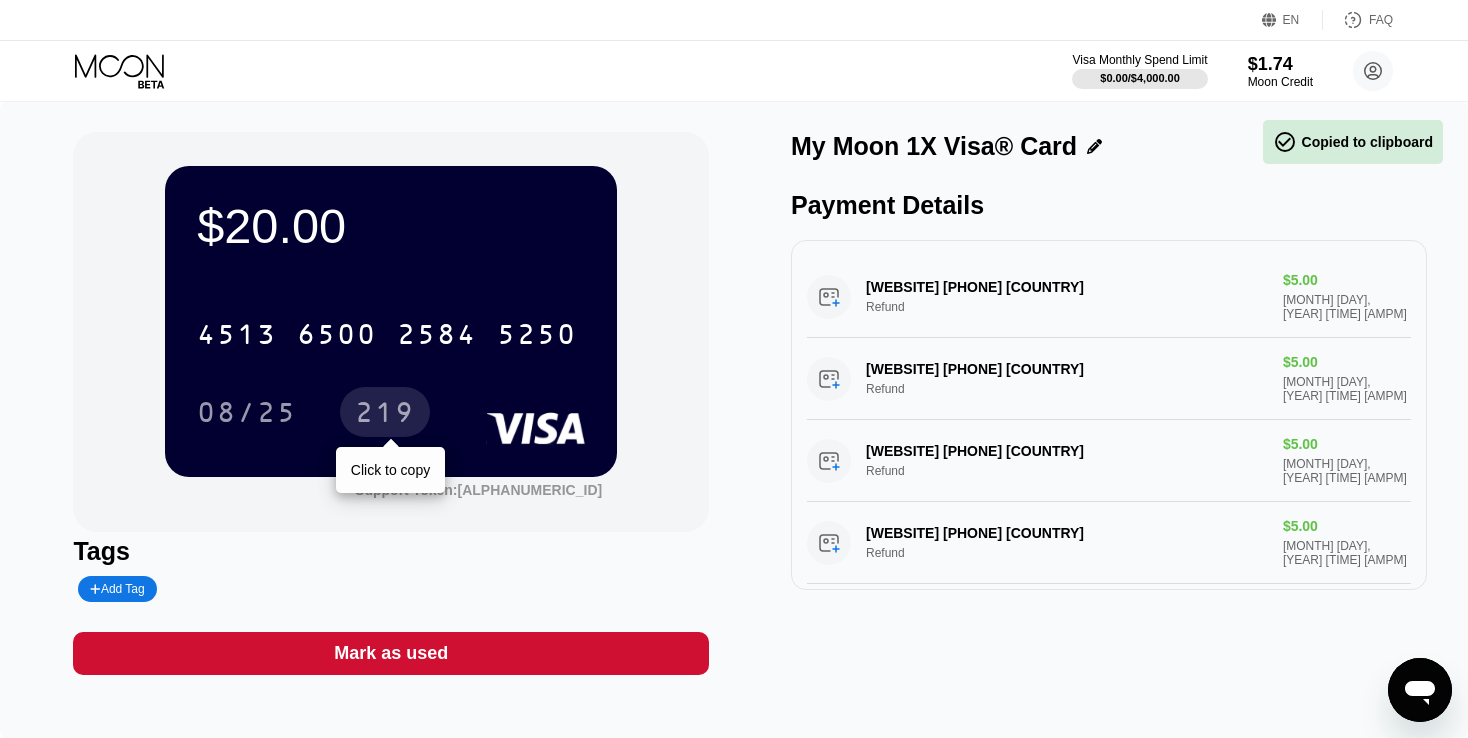 click on "219" at bounding box center [385, 415] 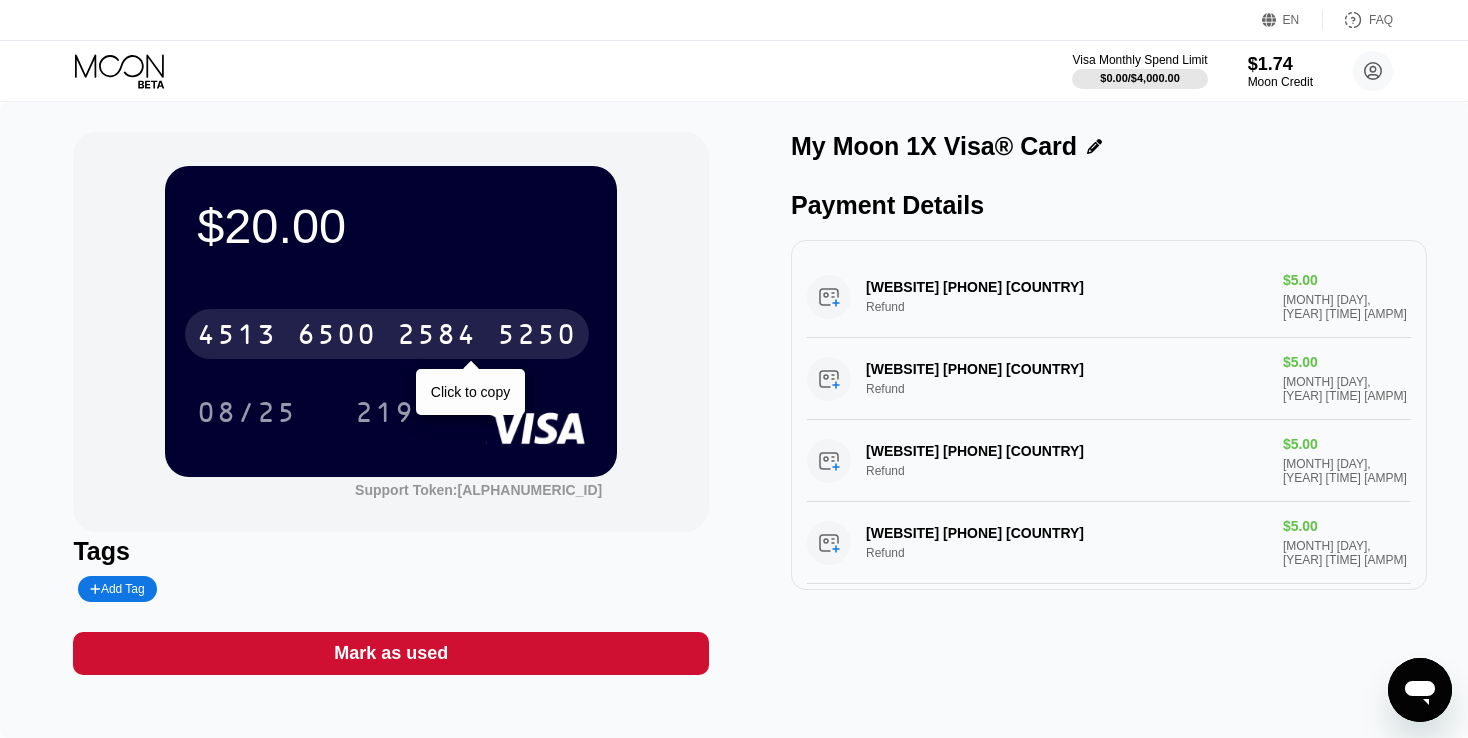 click on "6500" at bounding box center (337, 337) 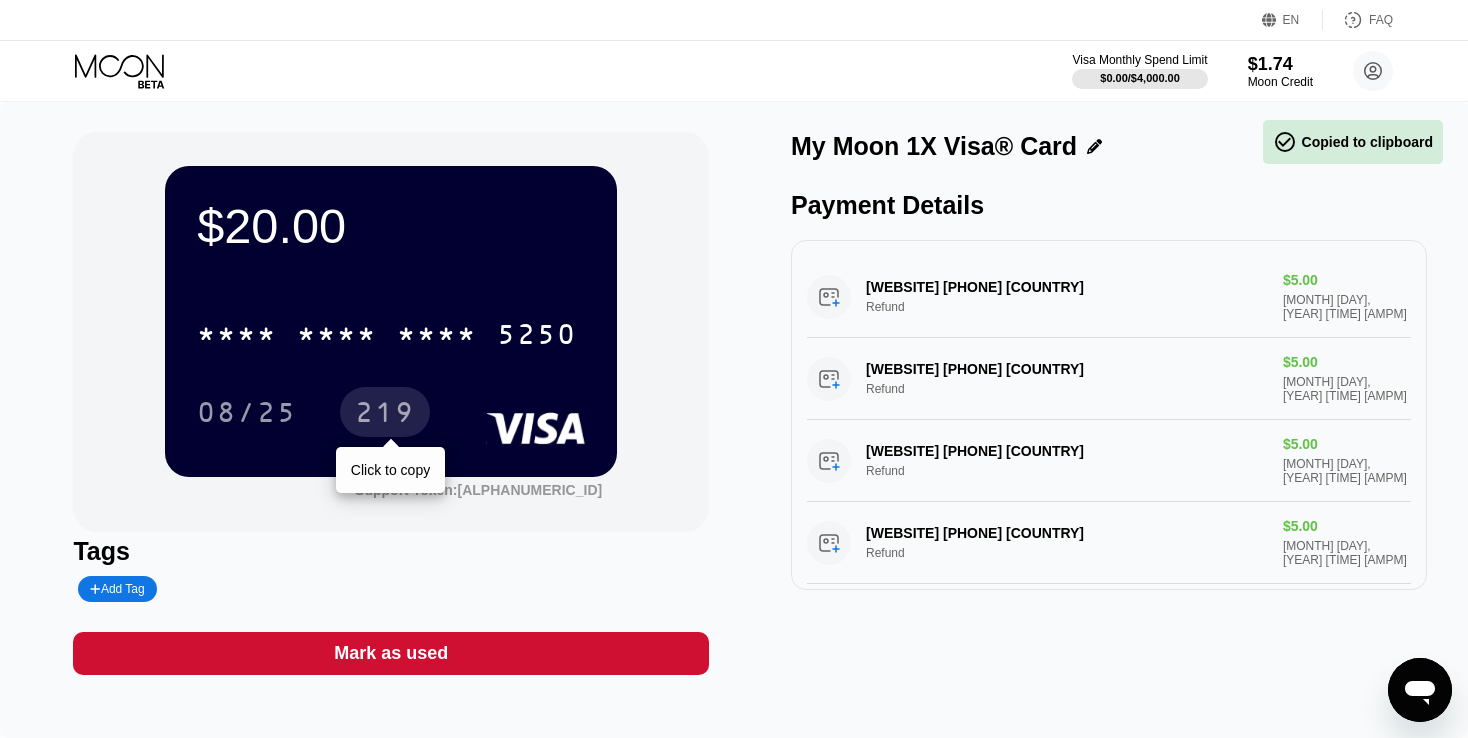 click on "219" at bounding box center (385, 415) 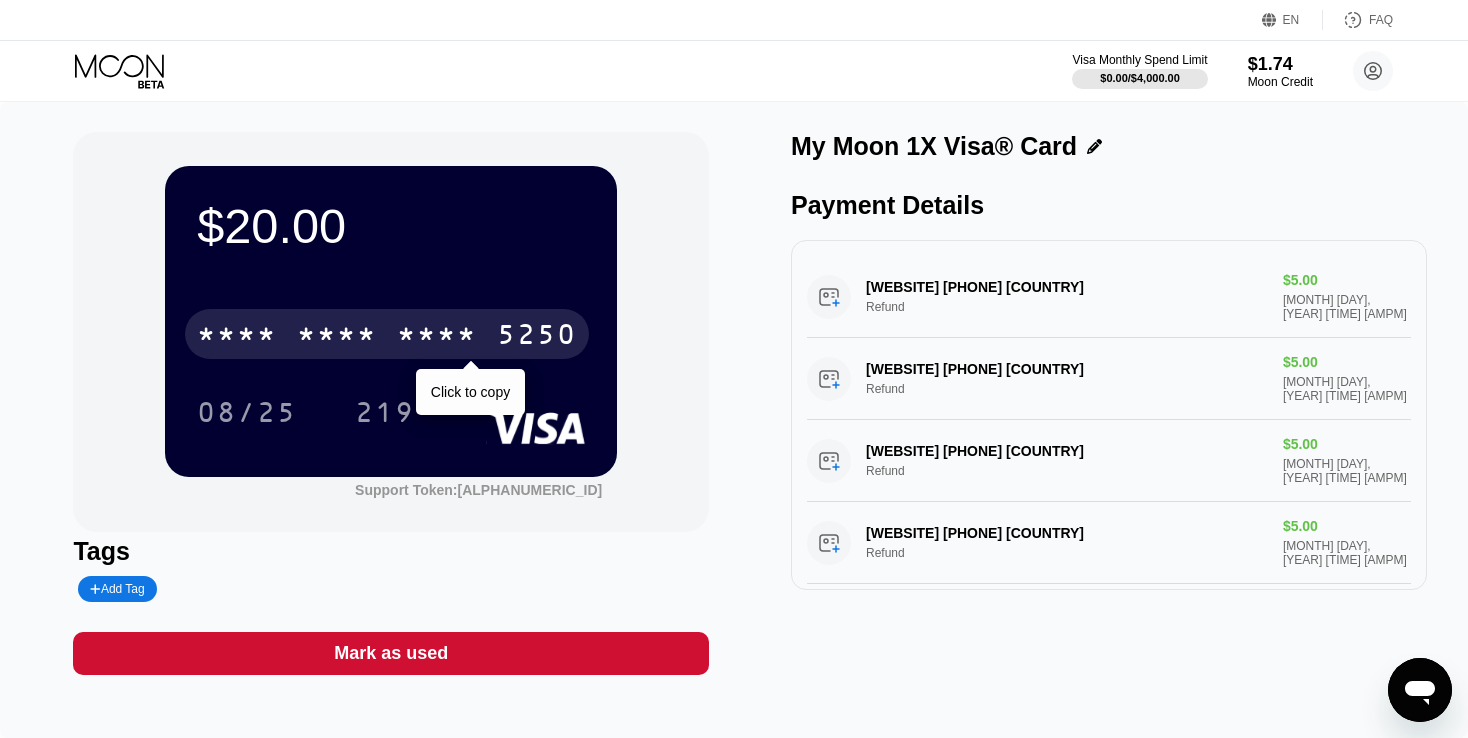 click on "* * * *" at bounding box center [237, 337] 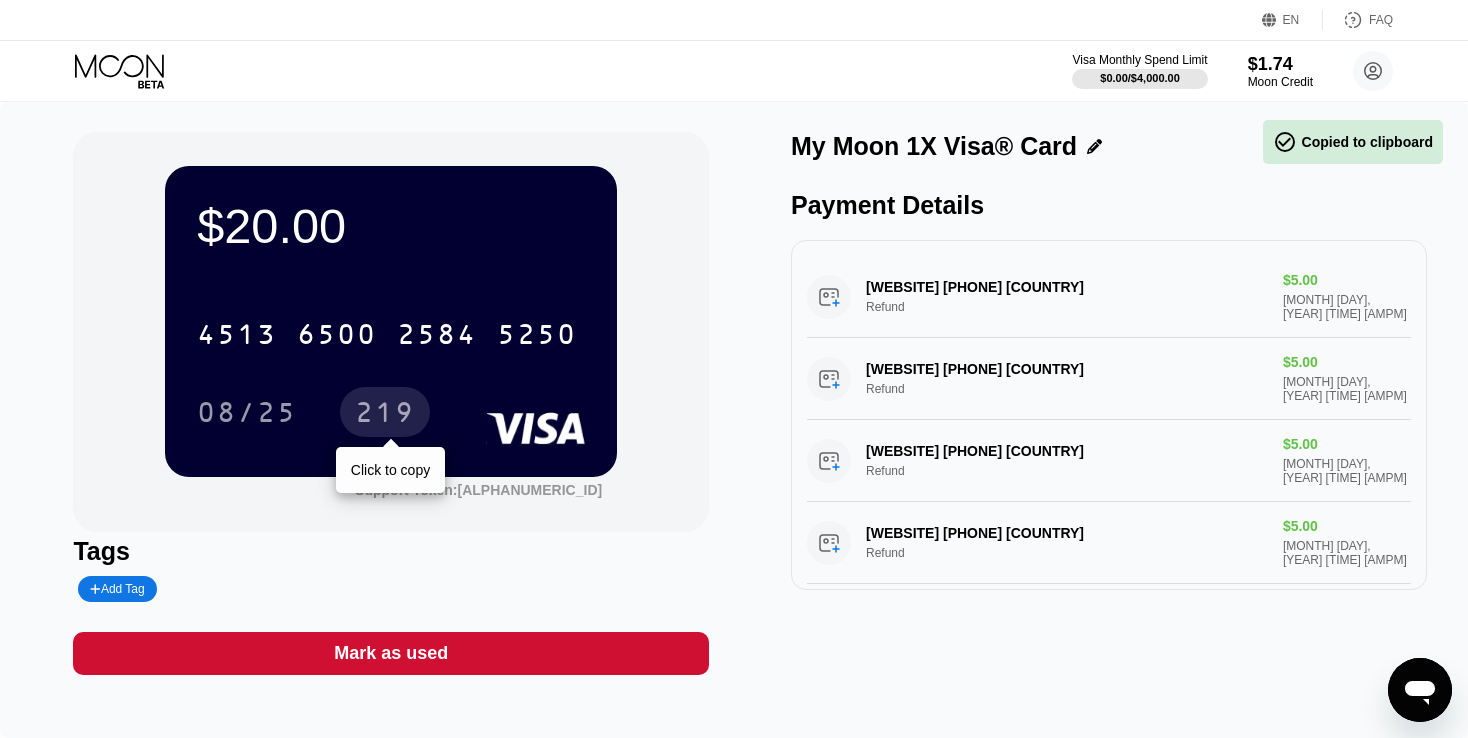 click on "219" at bounding box center (385, 412) 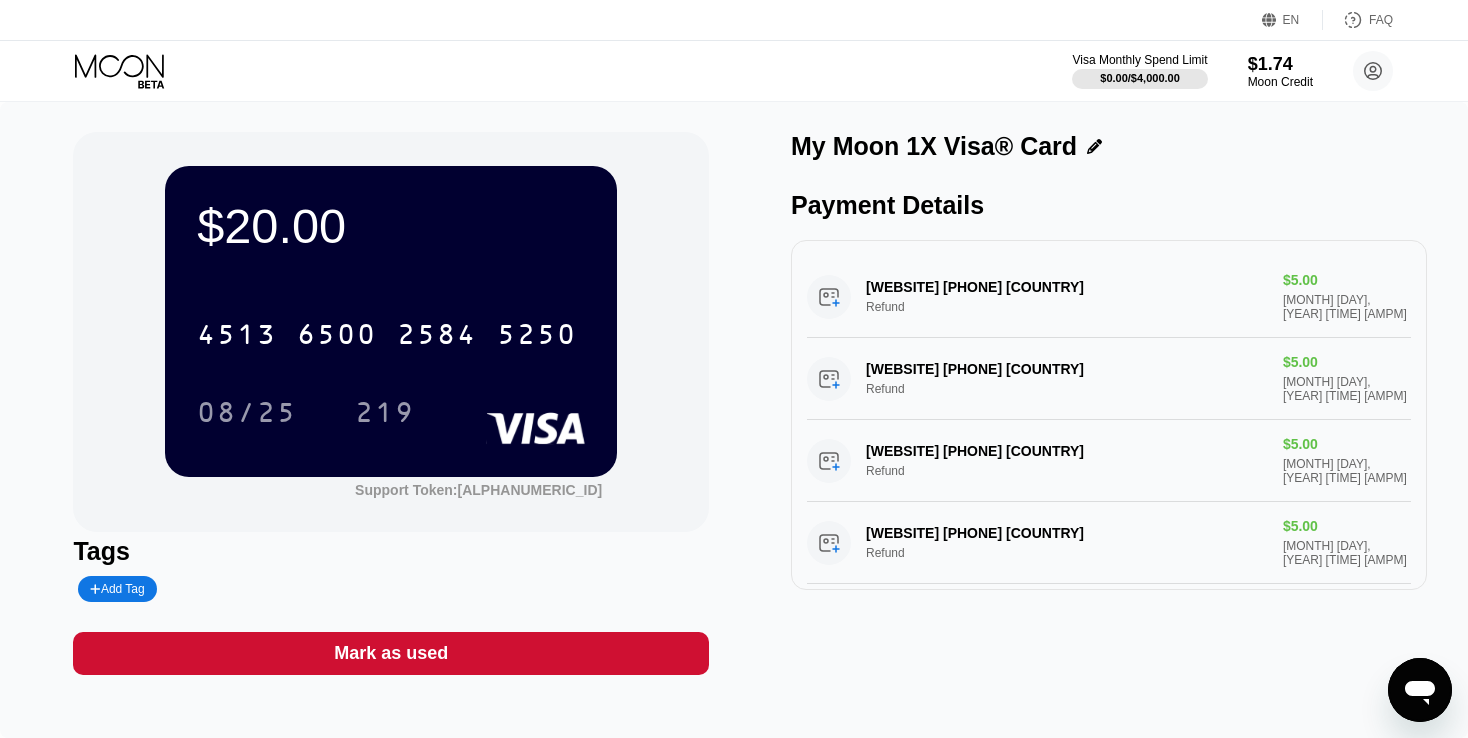 click 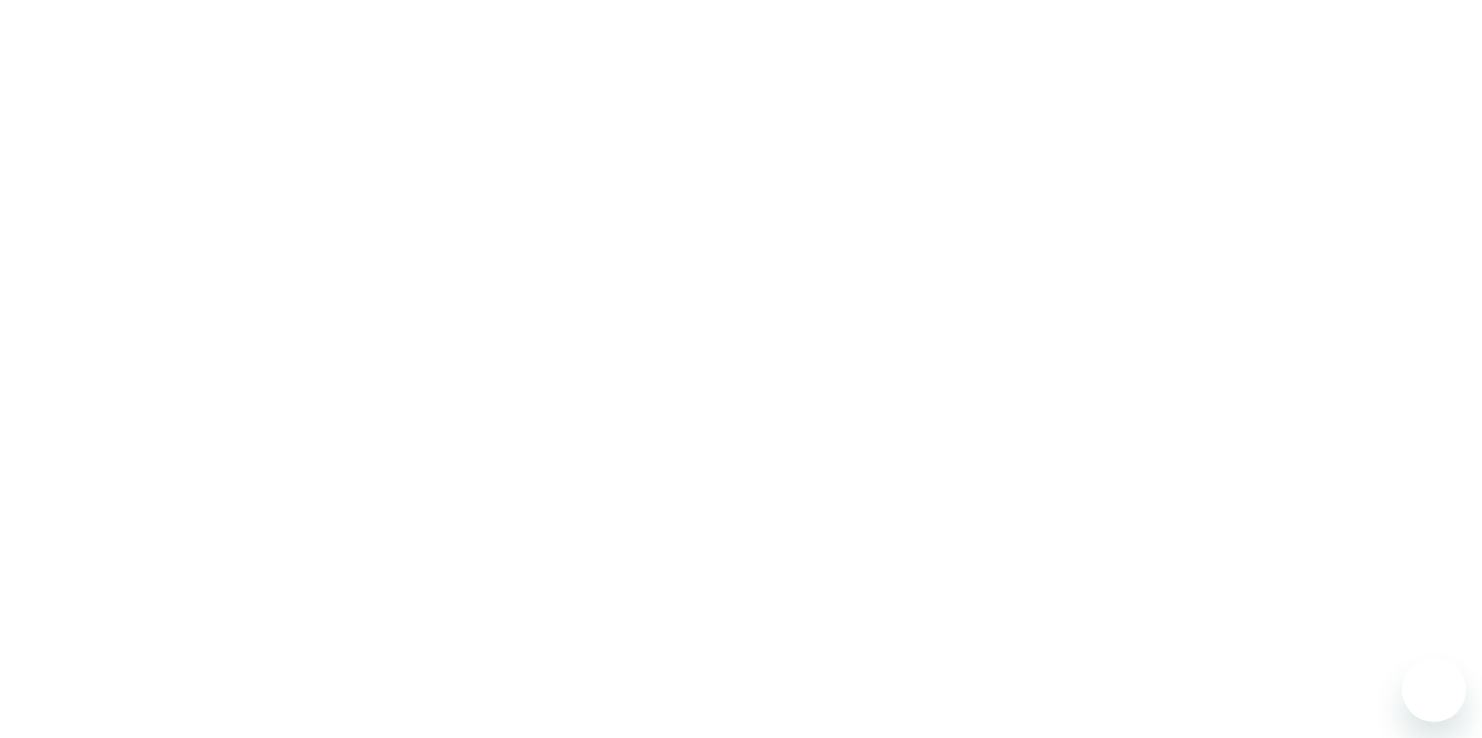 scroll, scrollTop: 0, scrollLeft: 0, axis: both 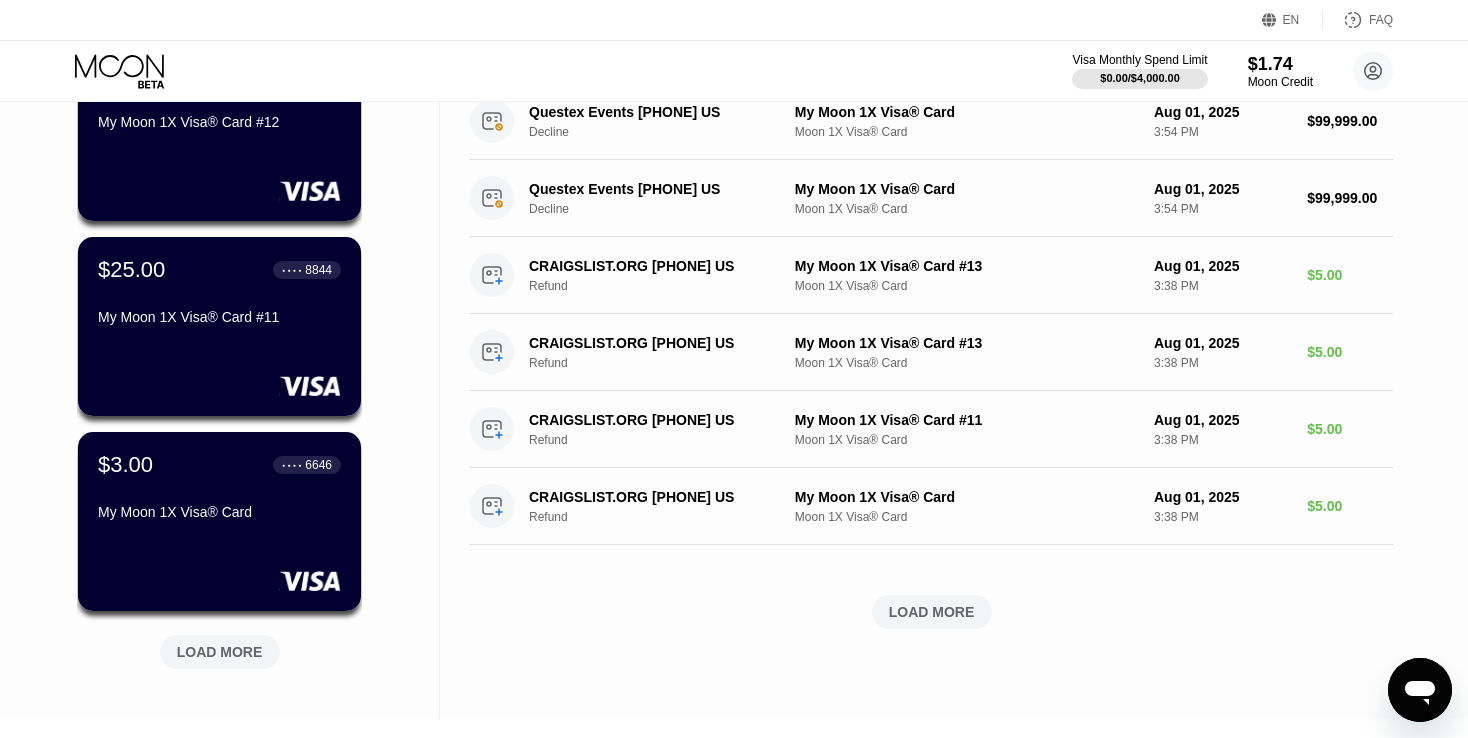 click on "LOAD MORE" at bounding box center [220, 652] 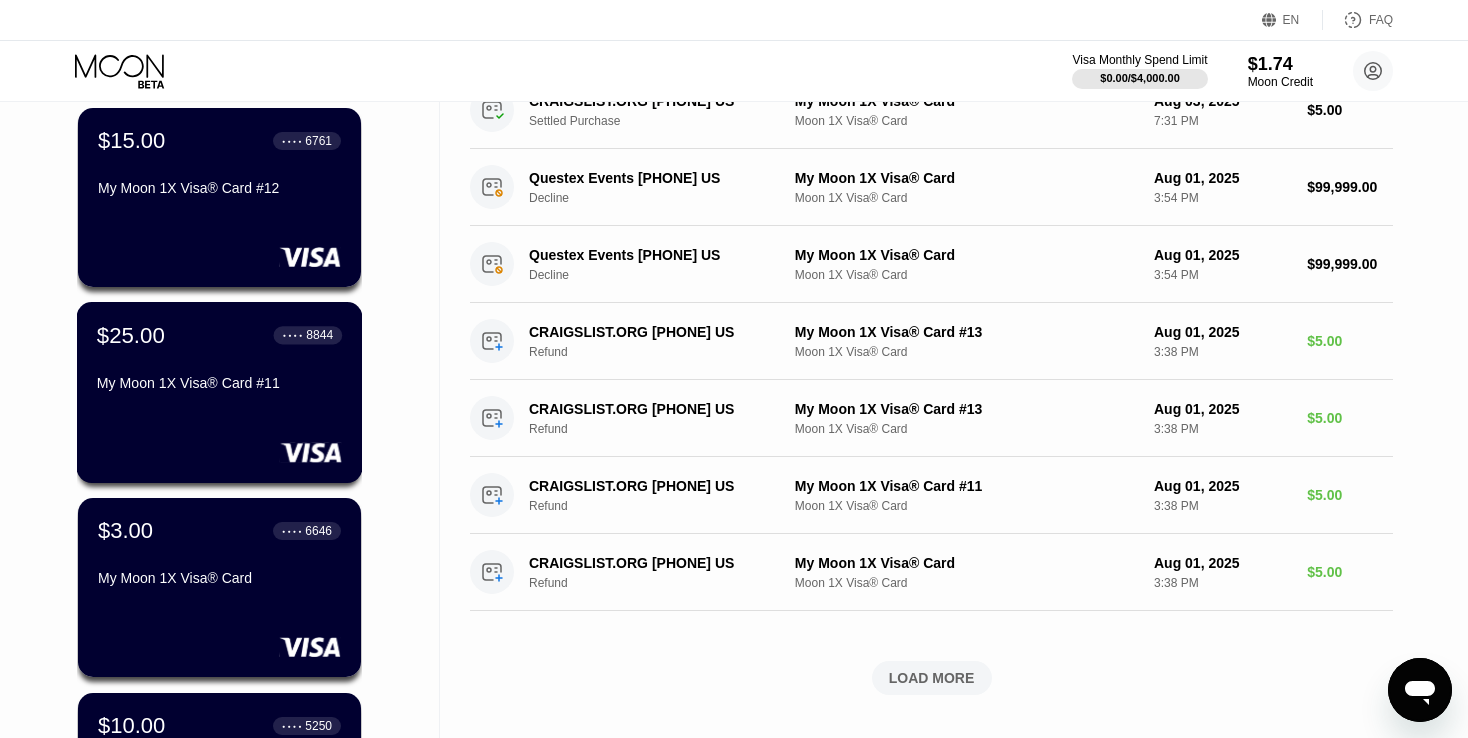 scroll, scrollTop: 500, scrollLeft: 0, axis: vertical 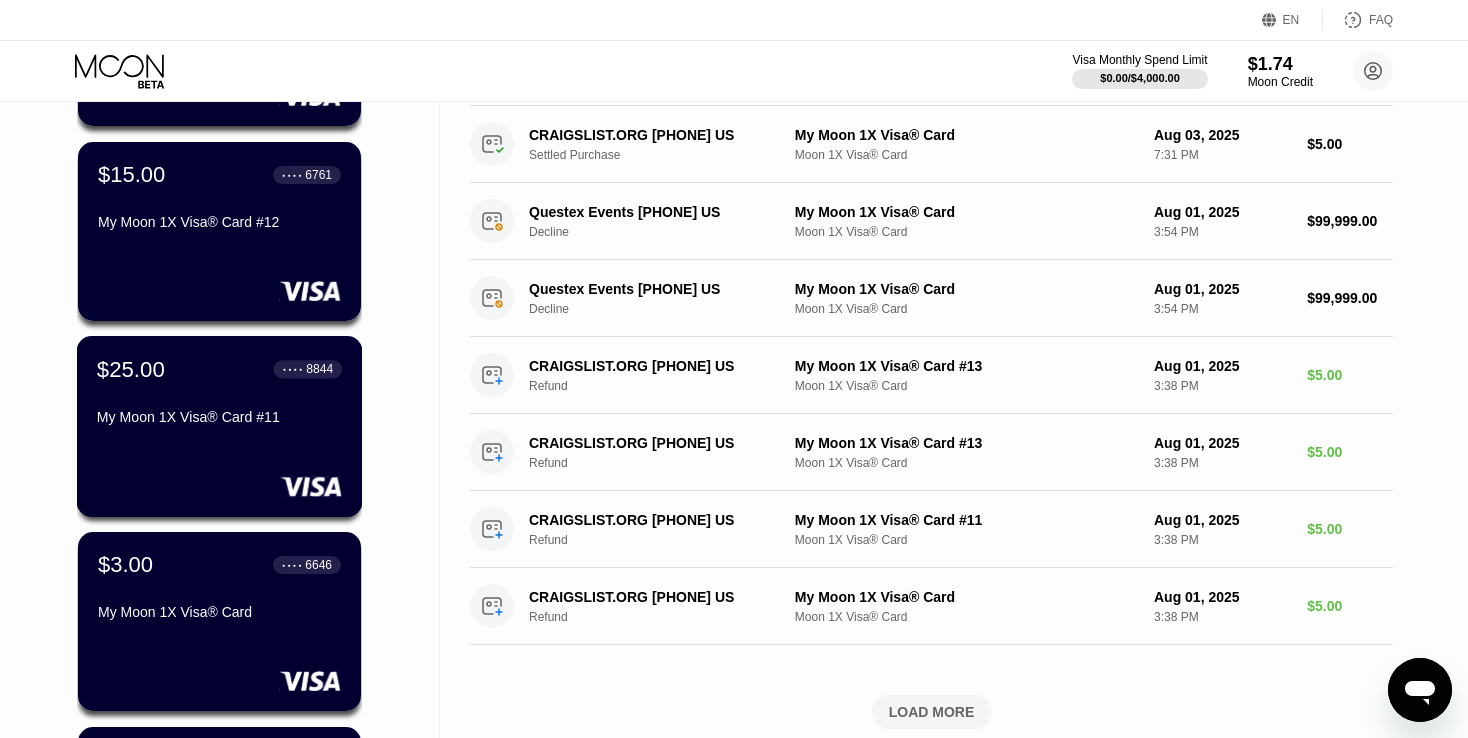 click on "$25.00 ● ● ● ● [CARD_NUMBER] My Moon 1X Visa® Card #11" at bounding box center [220, 426] 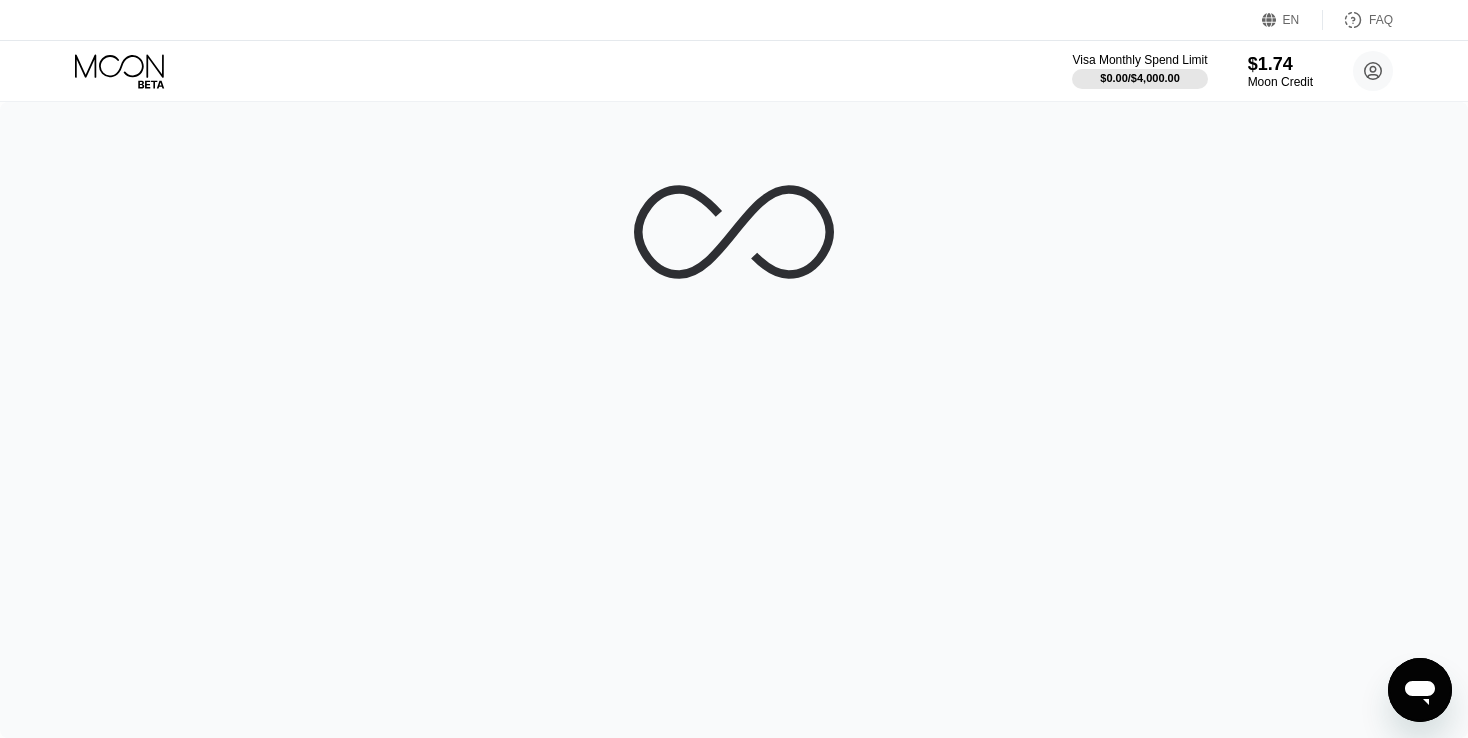 scroll, scrollTop: 0, scrollLeft: 0, axis: both 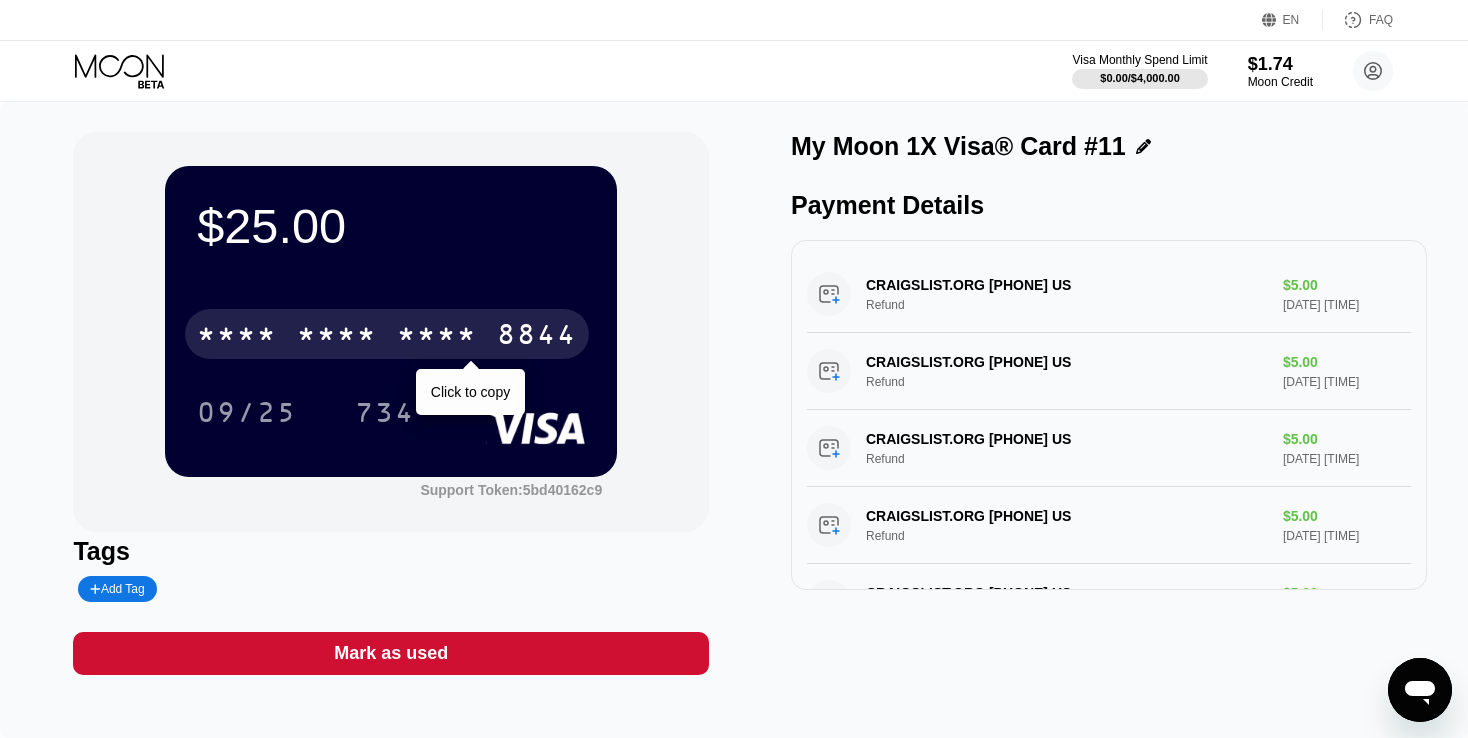 click on "* * * *" at bounding box center [437, 337] 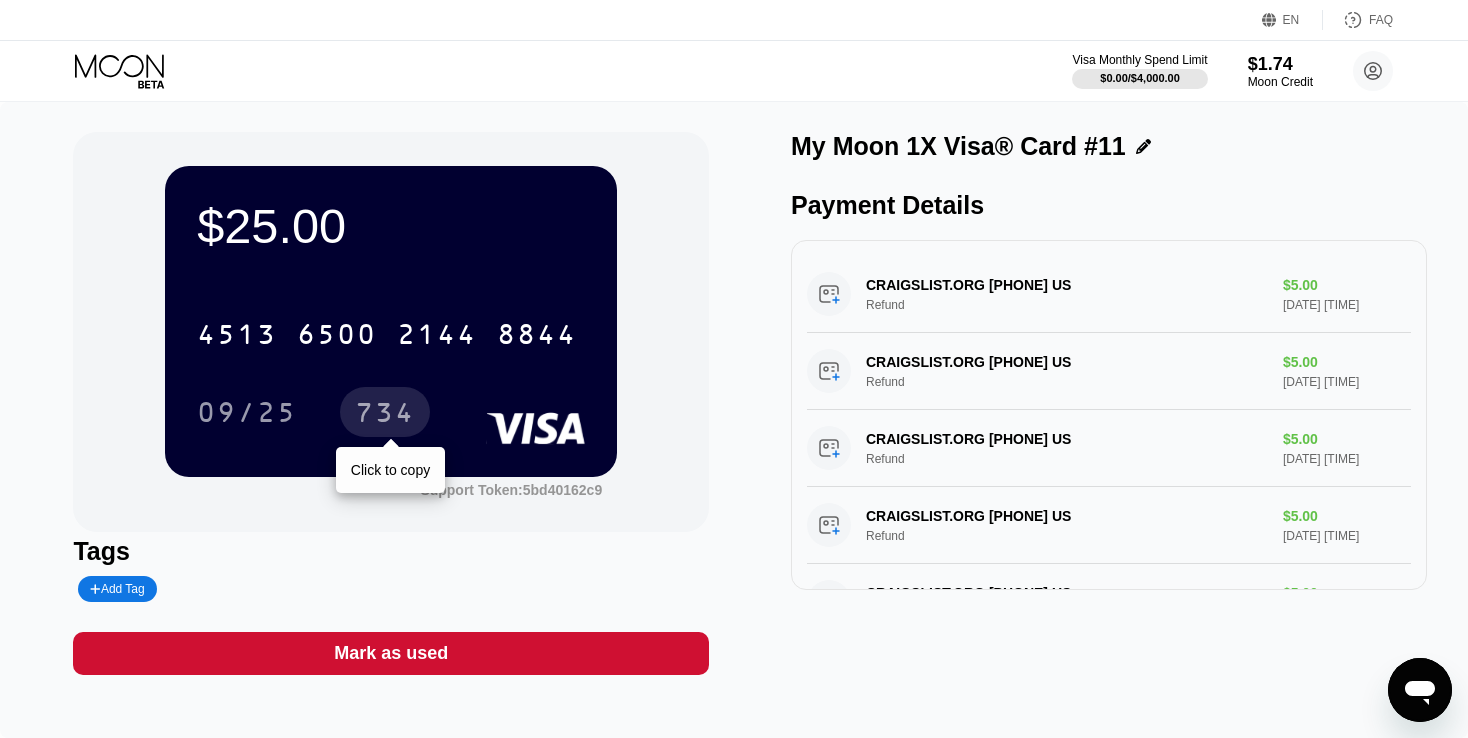 click on "734" at bounding box center [385, 415] 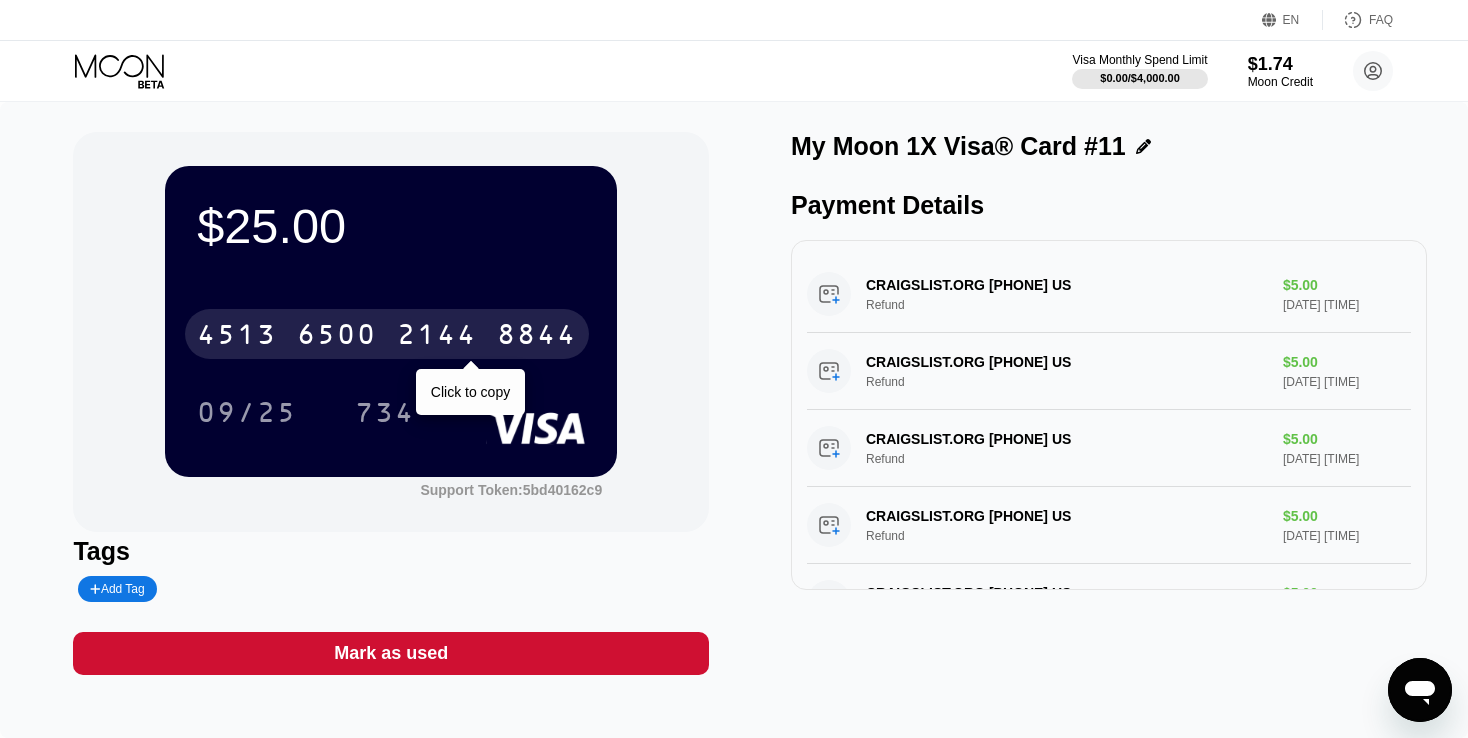 click on "2144" at bounding box center (437, 337) 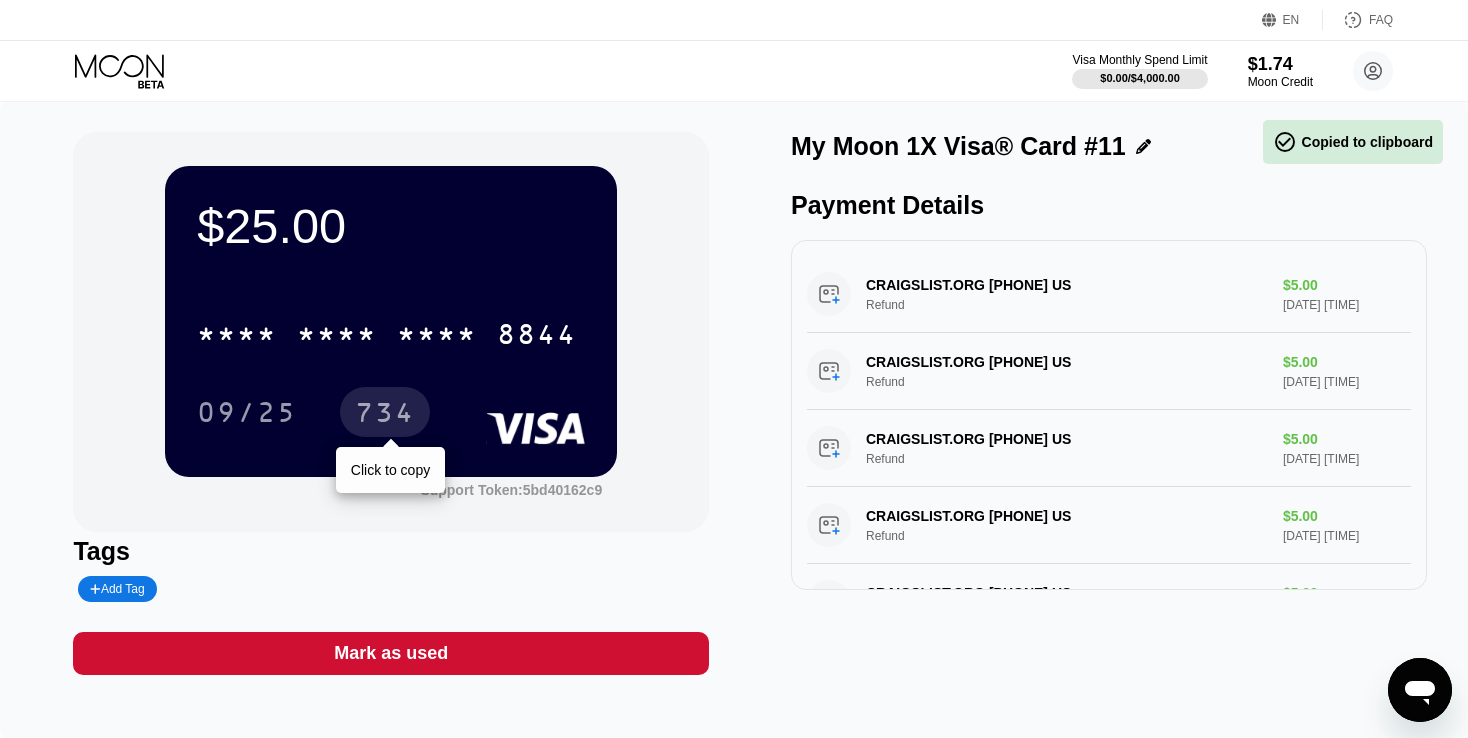 click on "734" at bounding box center [385, 415] 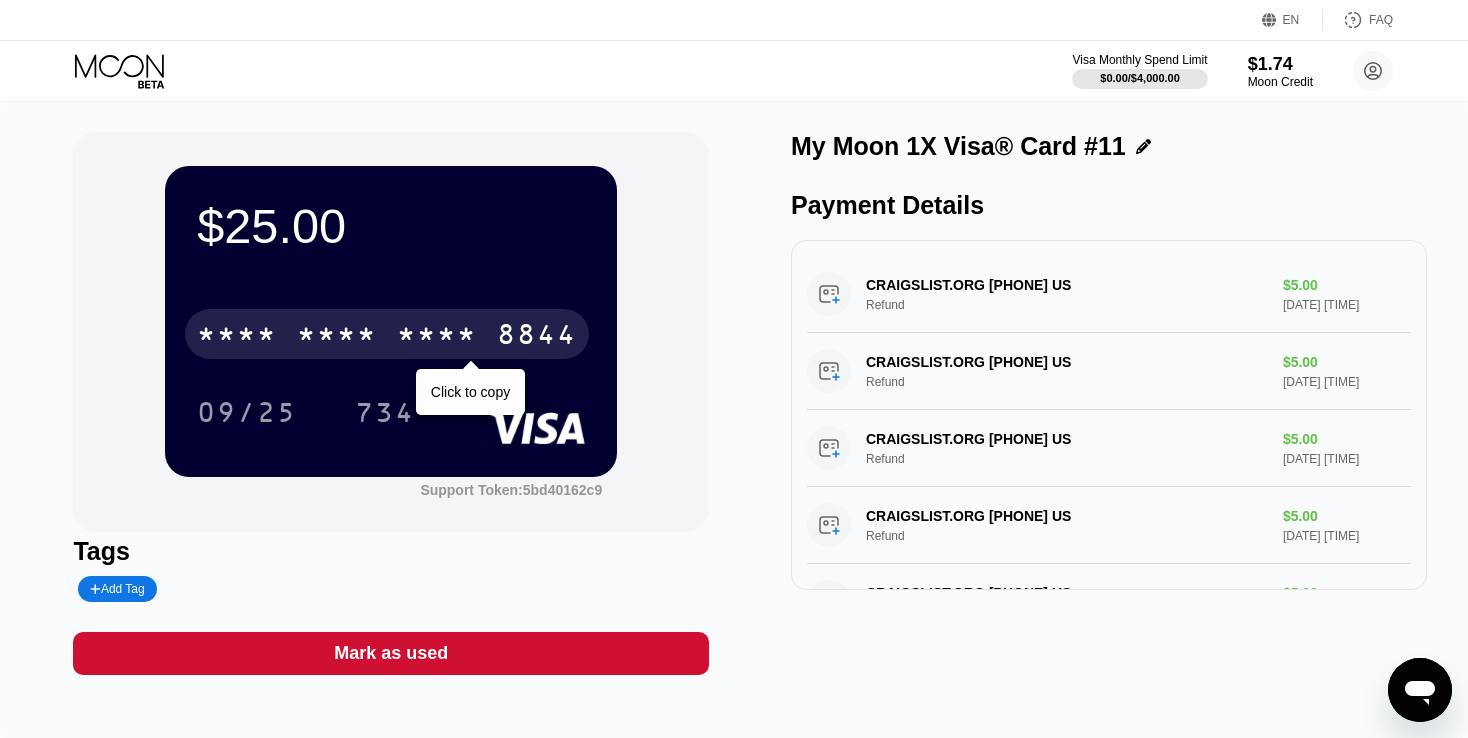 click on "* * * *" at bounding box center [437, 337] 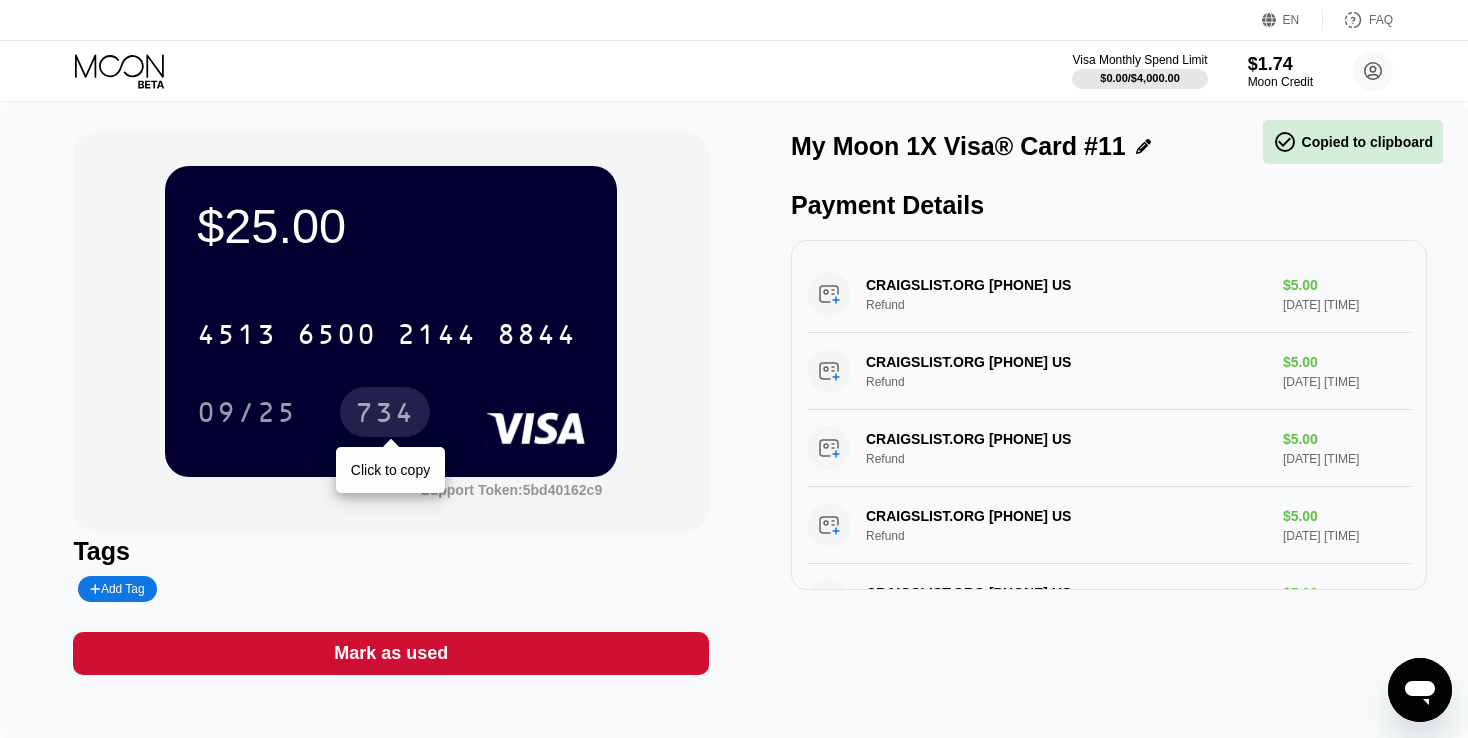 click on "734" at bounding box center [385, 415] 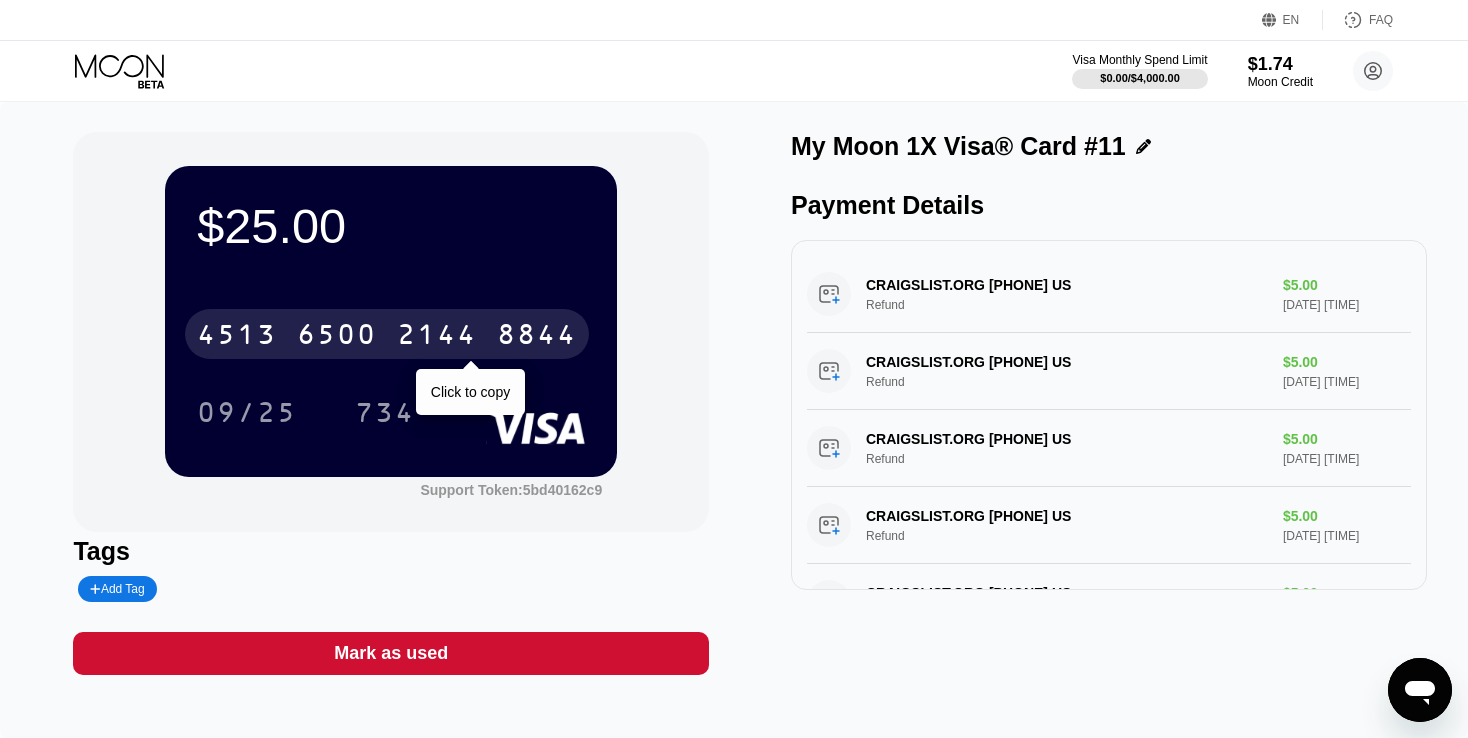 click on "6500" at bounding box center [337, 337] 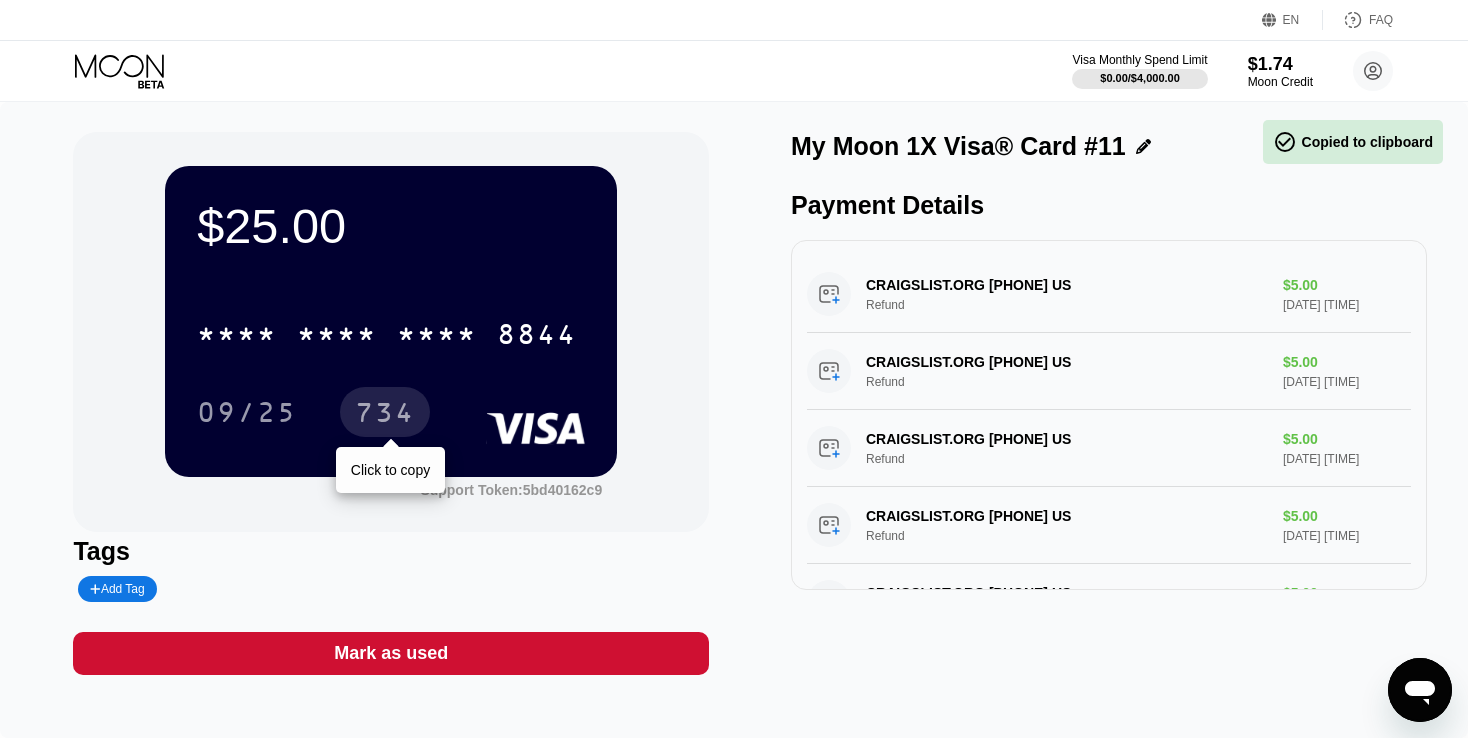 click on "734" at bounding box center (385, 415) 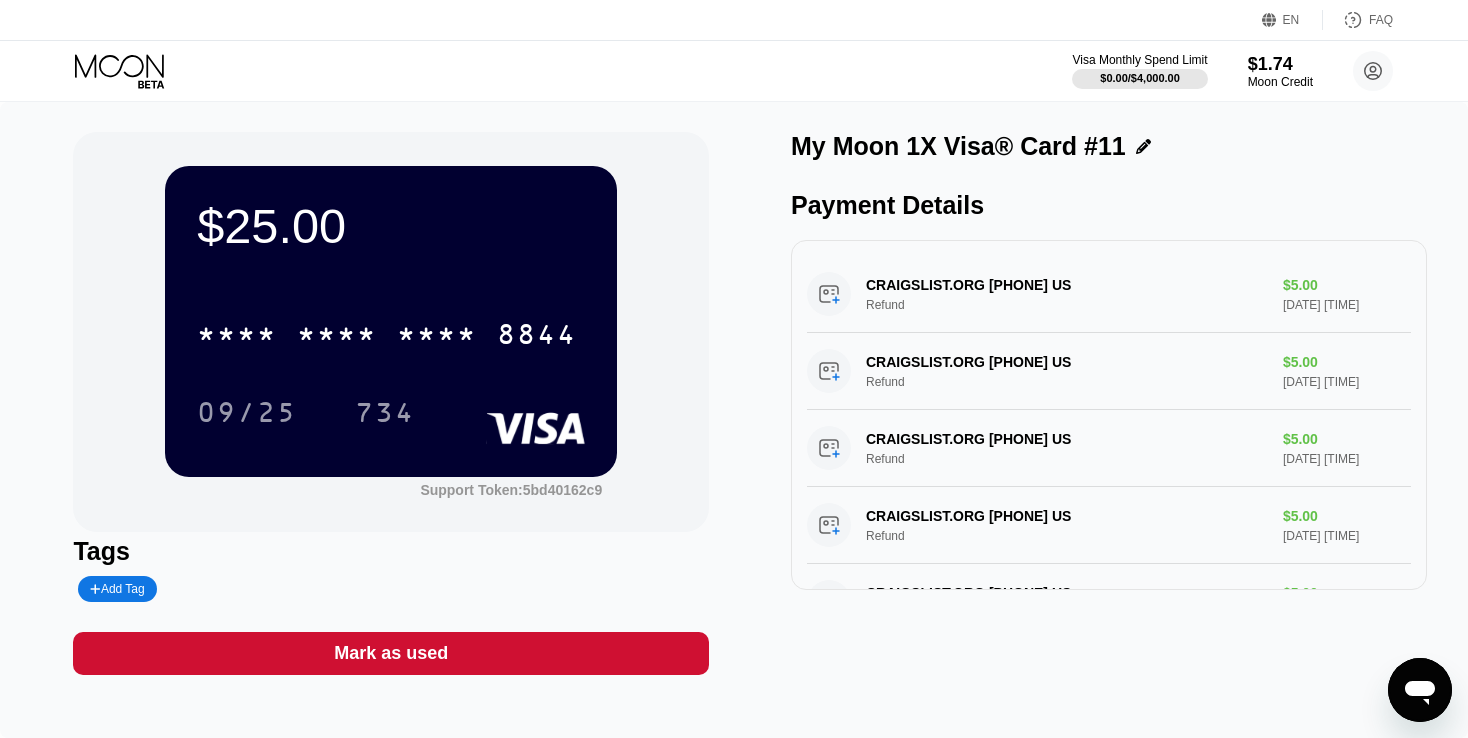 click 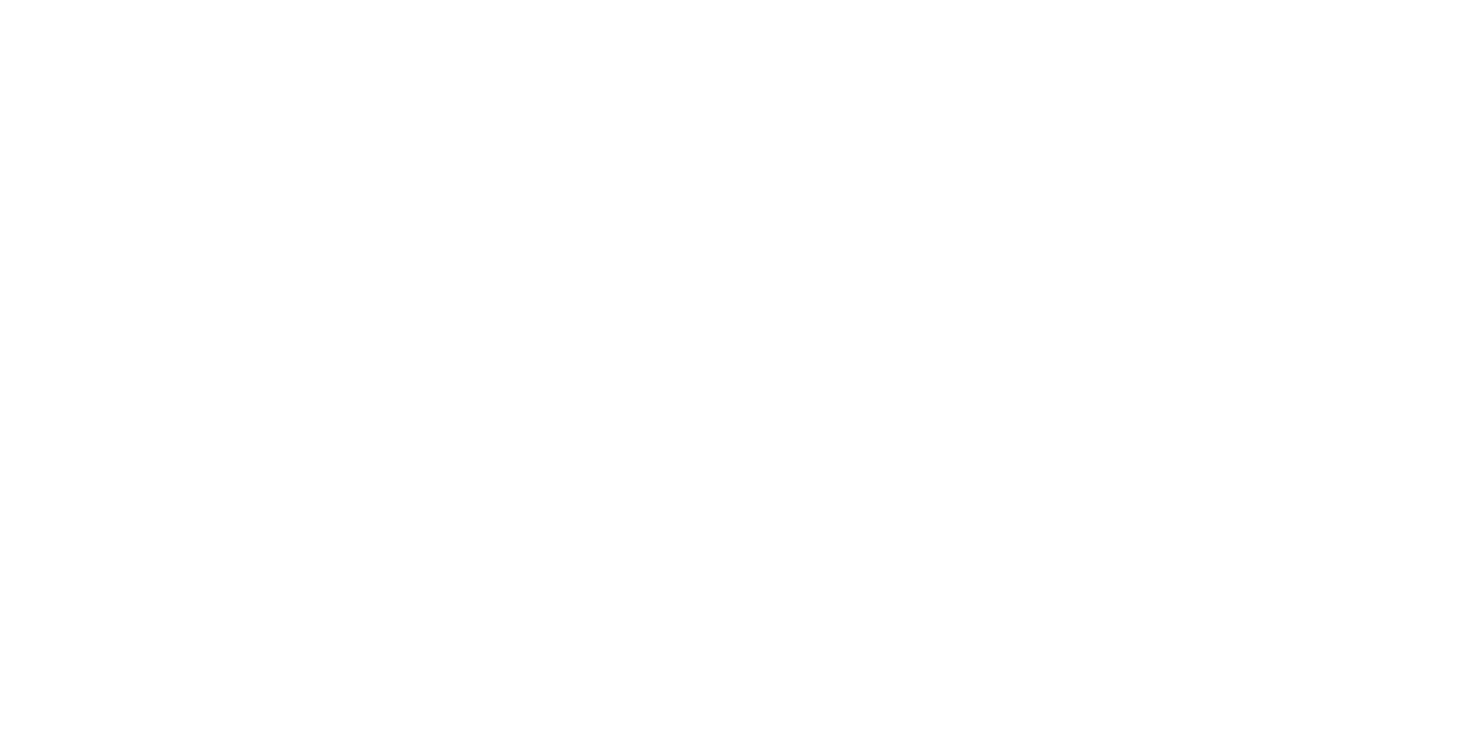 scroll, scrollTop: 0, scrollLeft: 0, axis: both 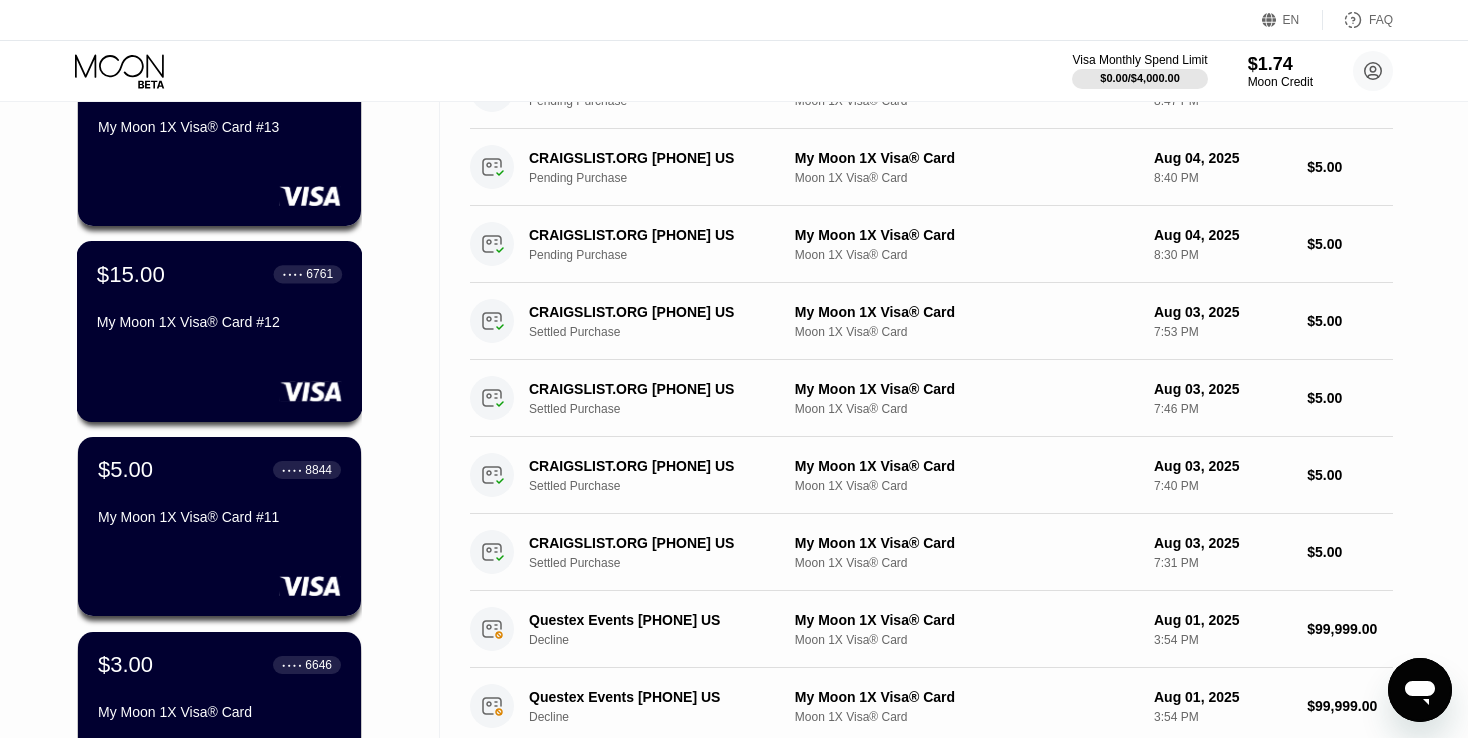 click on "My Moon 1X Visa® Card #12" at bounding box center (219, 322) 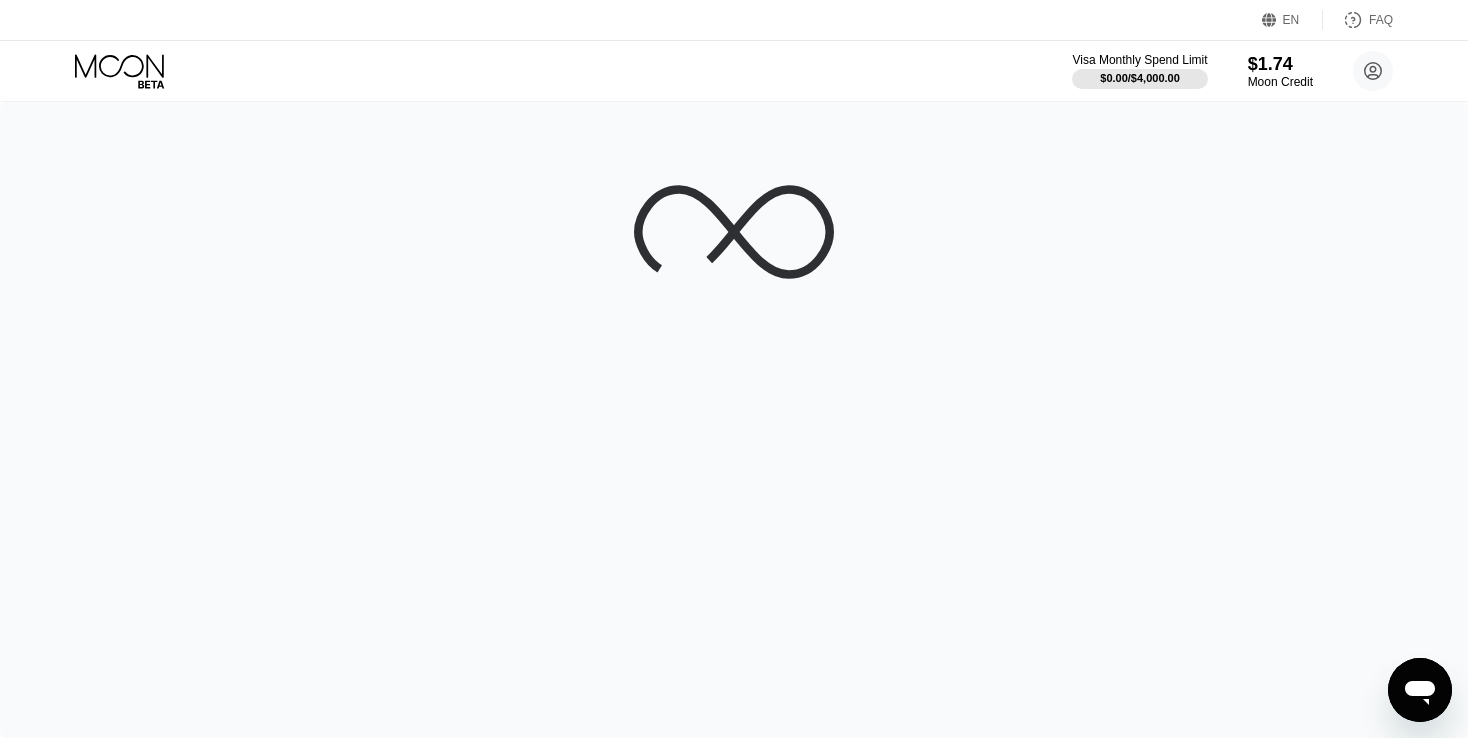 scroll, scrollTop: 0, scrollLeft: 0, axis: both 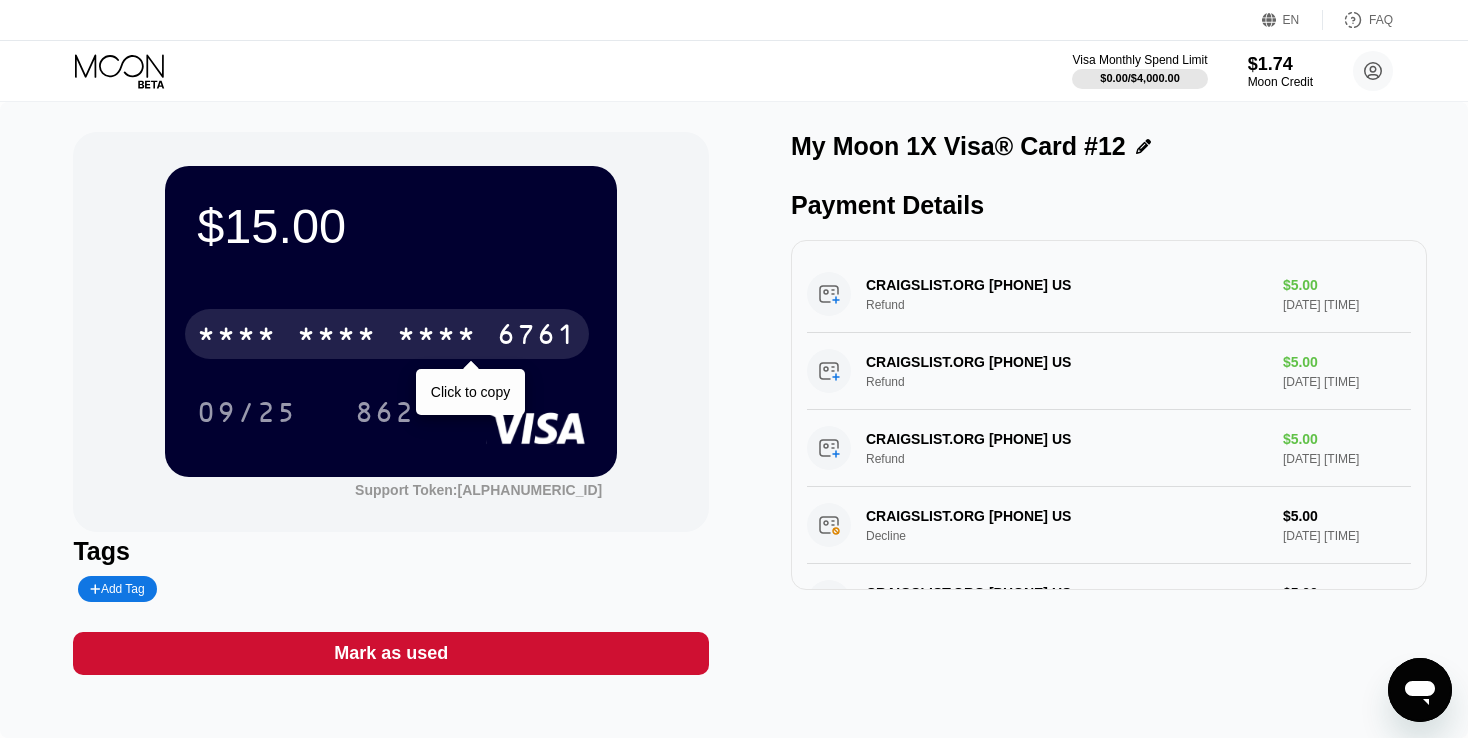 click on "* * * *" at bounding box center (437, 337) 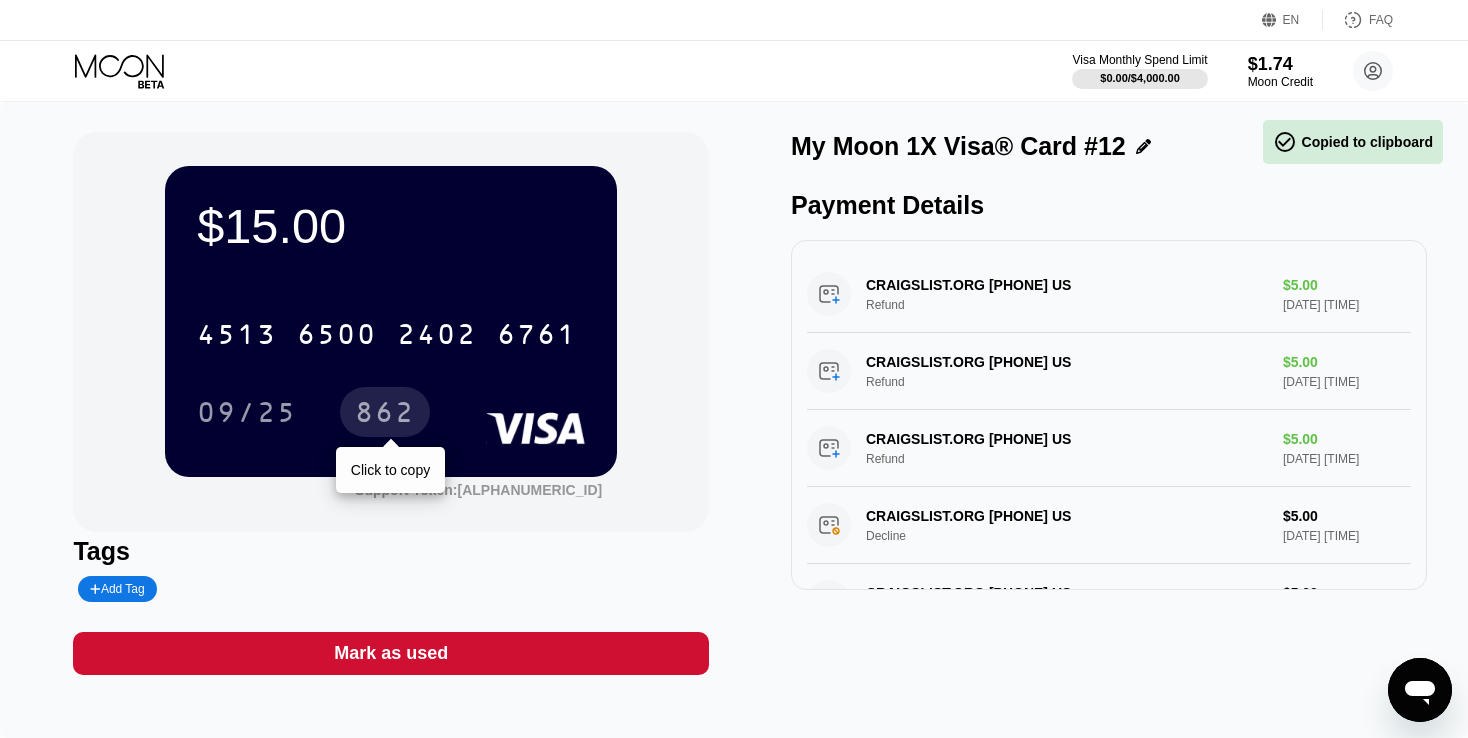 click on "862" at bounding box center [385, 415] 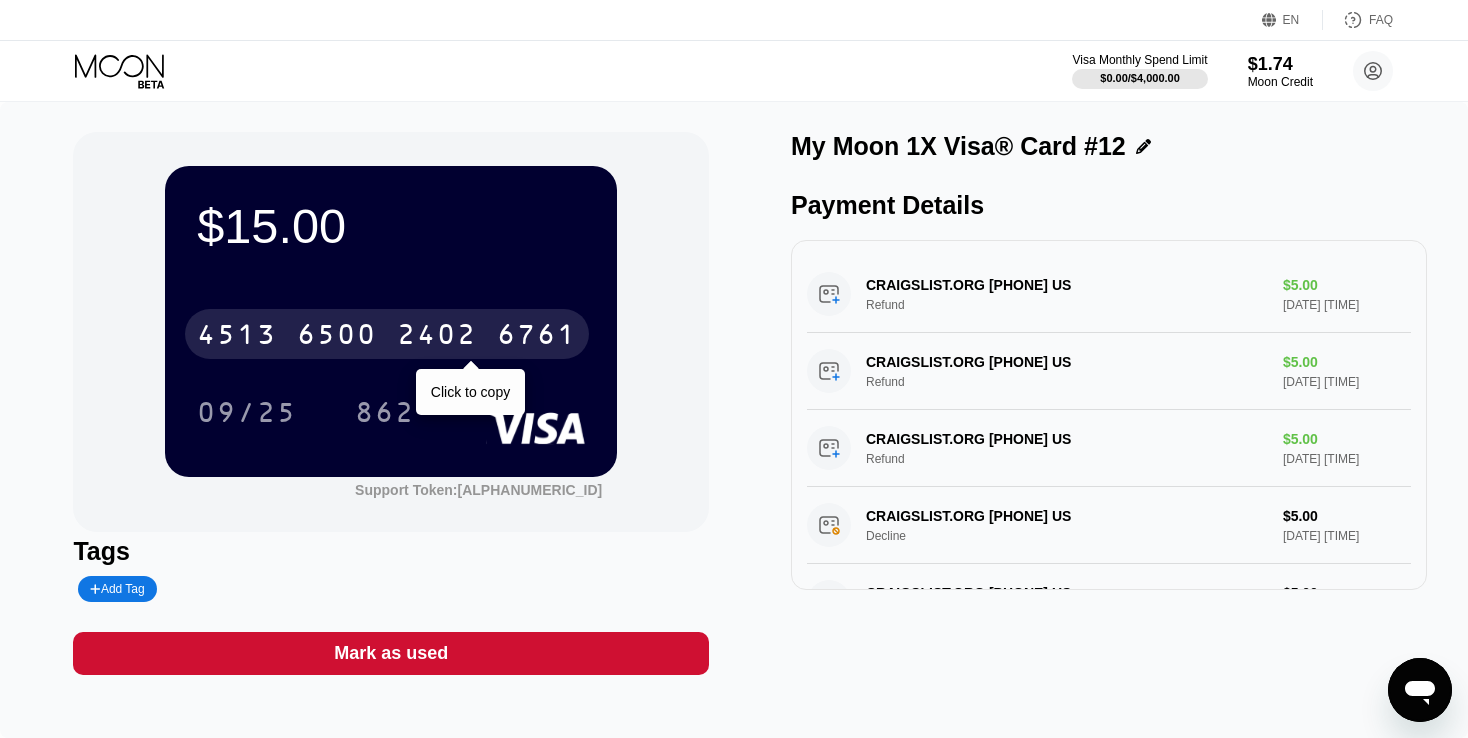 click on "2402" at bounding box center (437, 337) 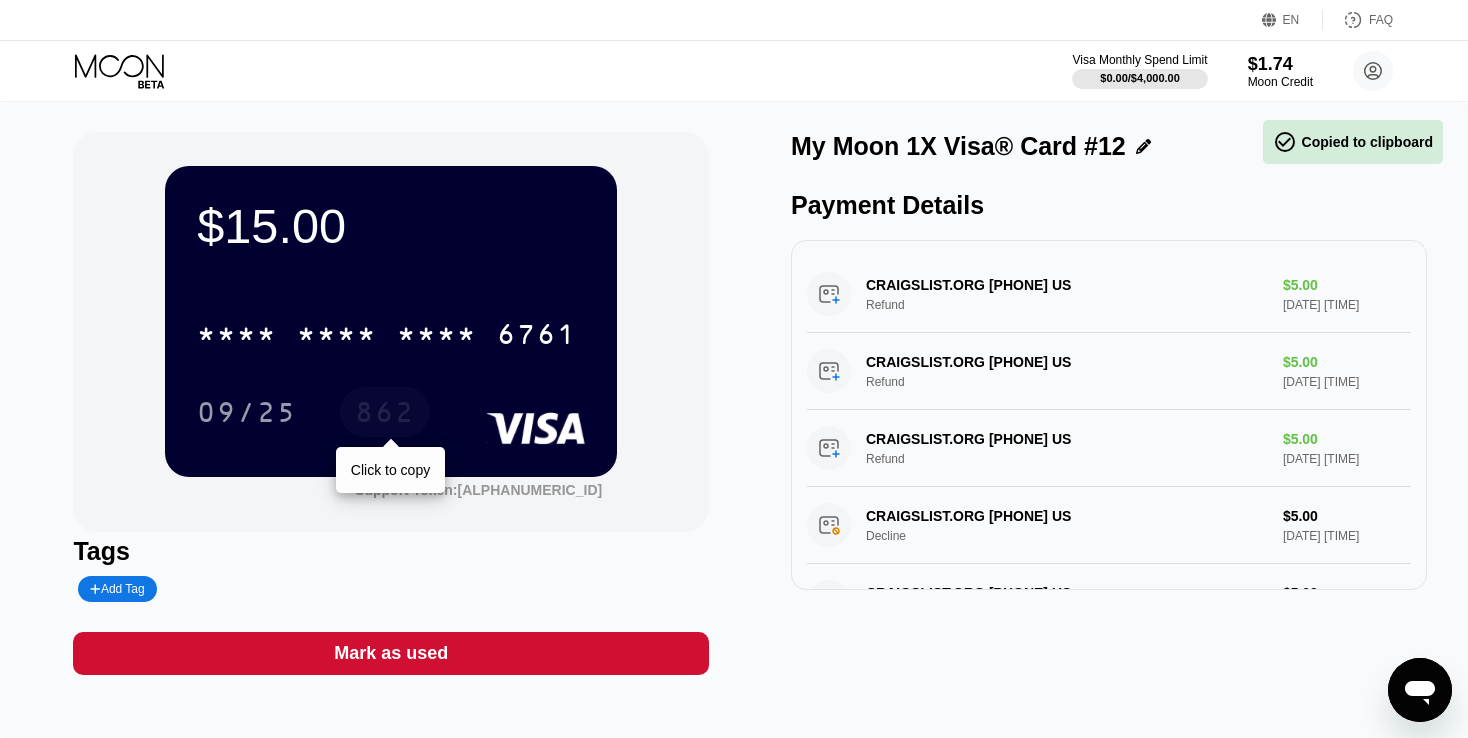 click on "862" at bounding box center [385, 415] 